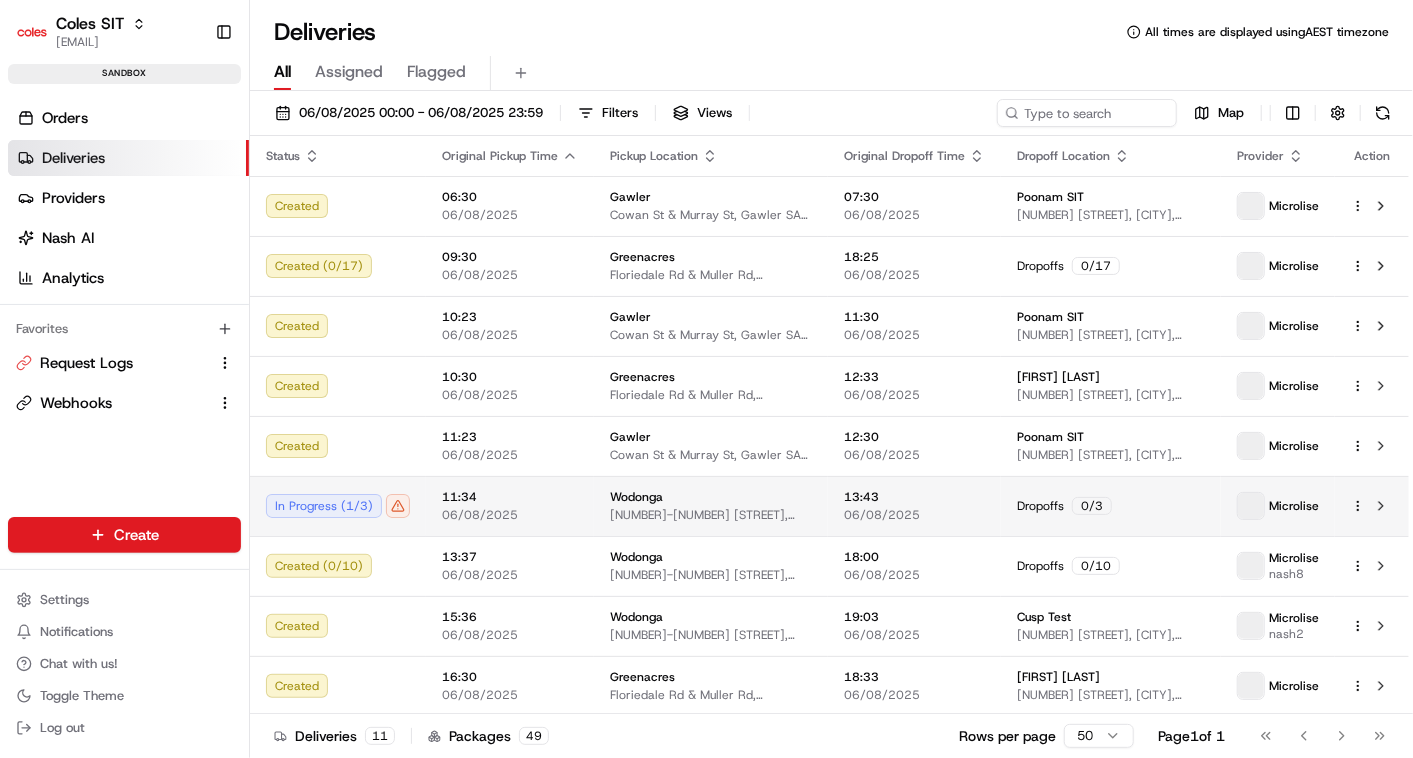 scroll, scrollTop: 0, scrollLeft: 0, axis: both 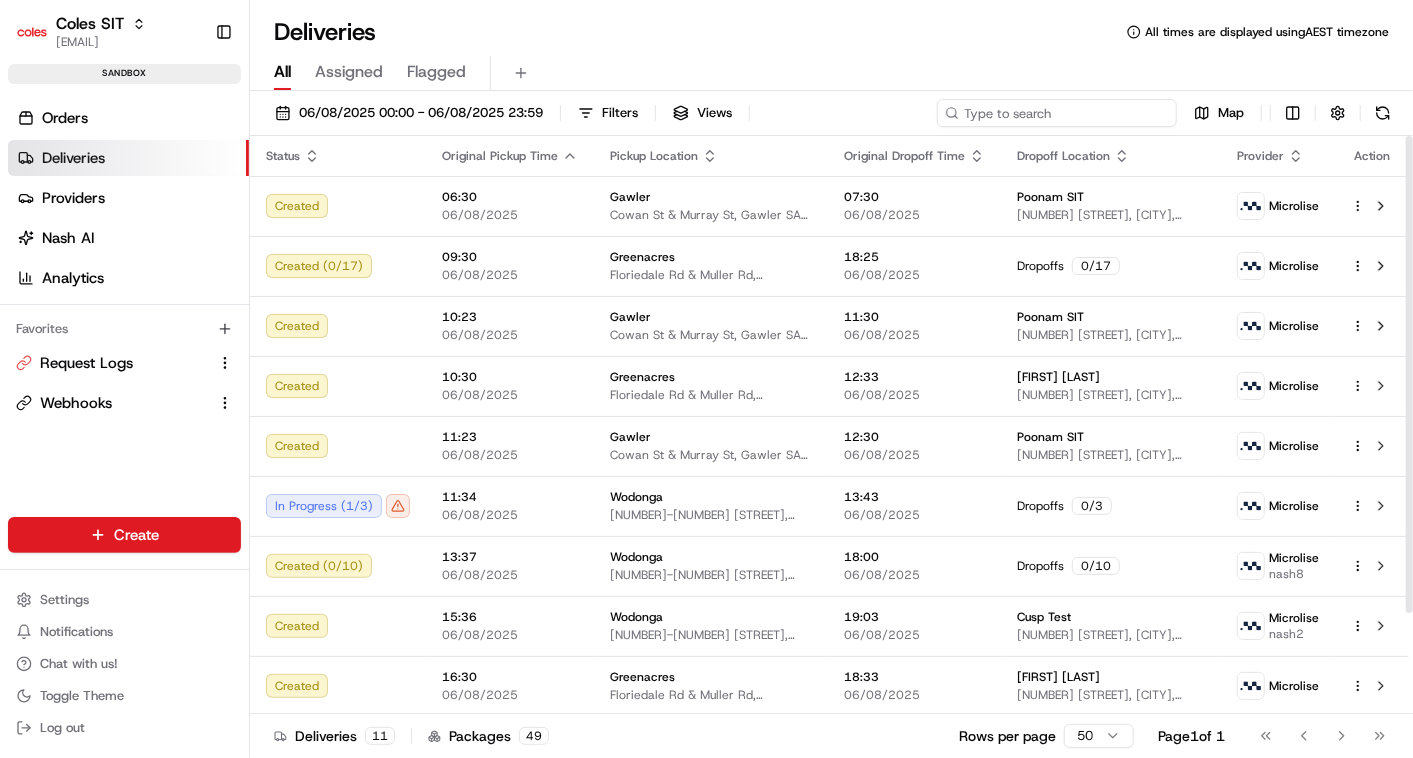 click at bounding box center [1057, 113] 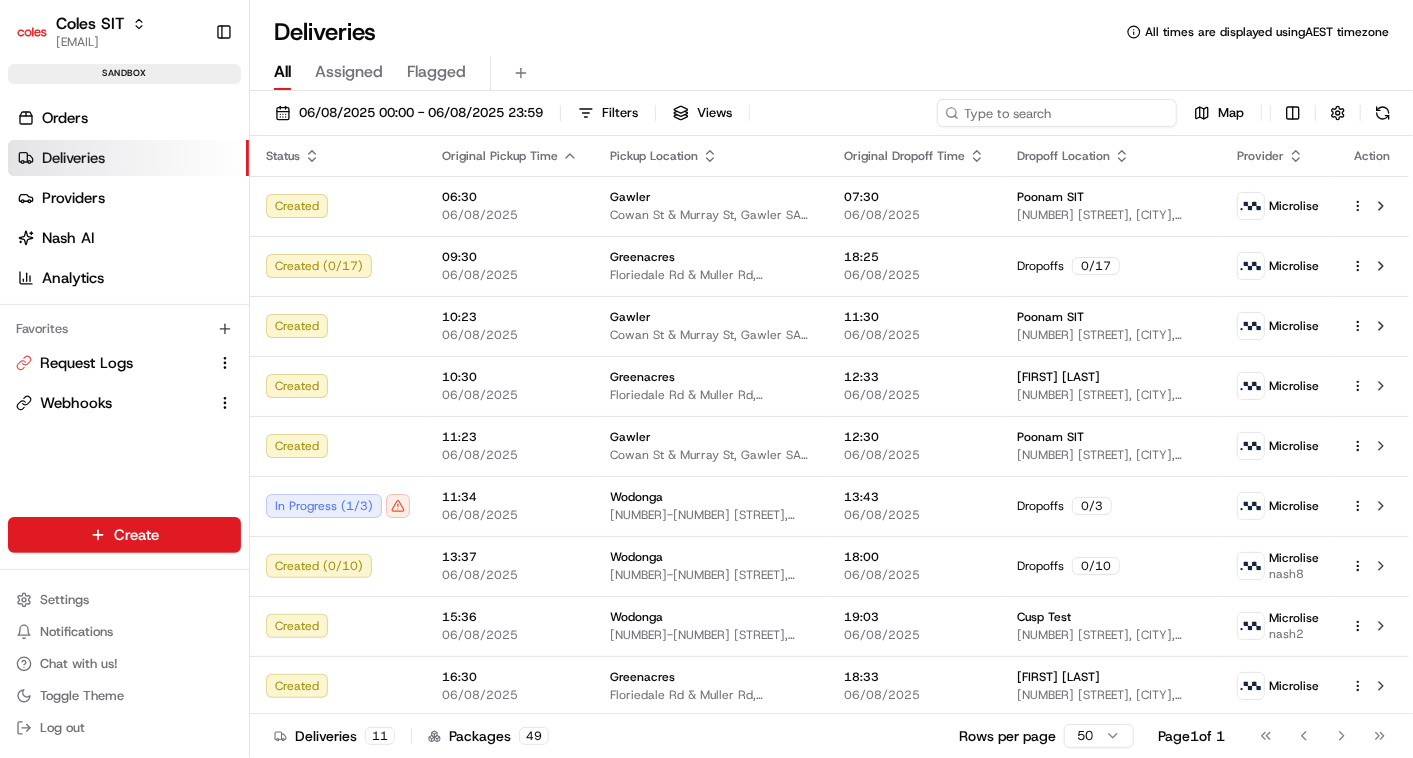 paste on "[NUMBER]" 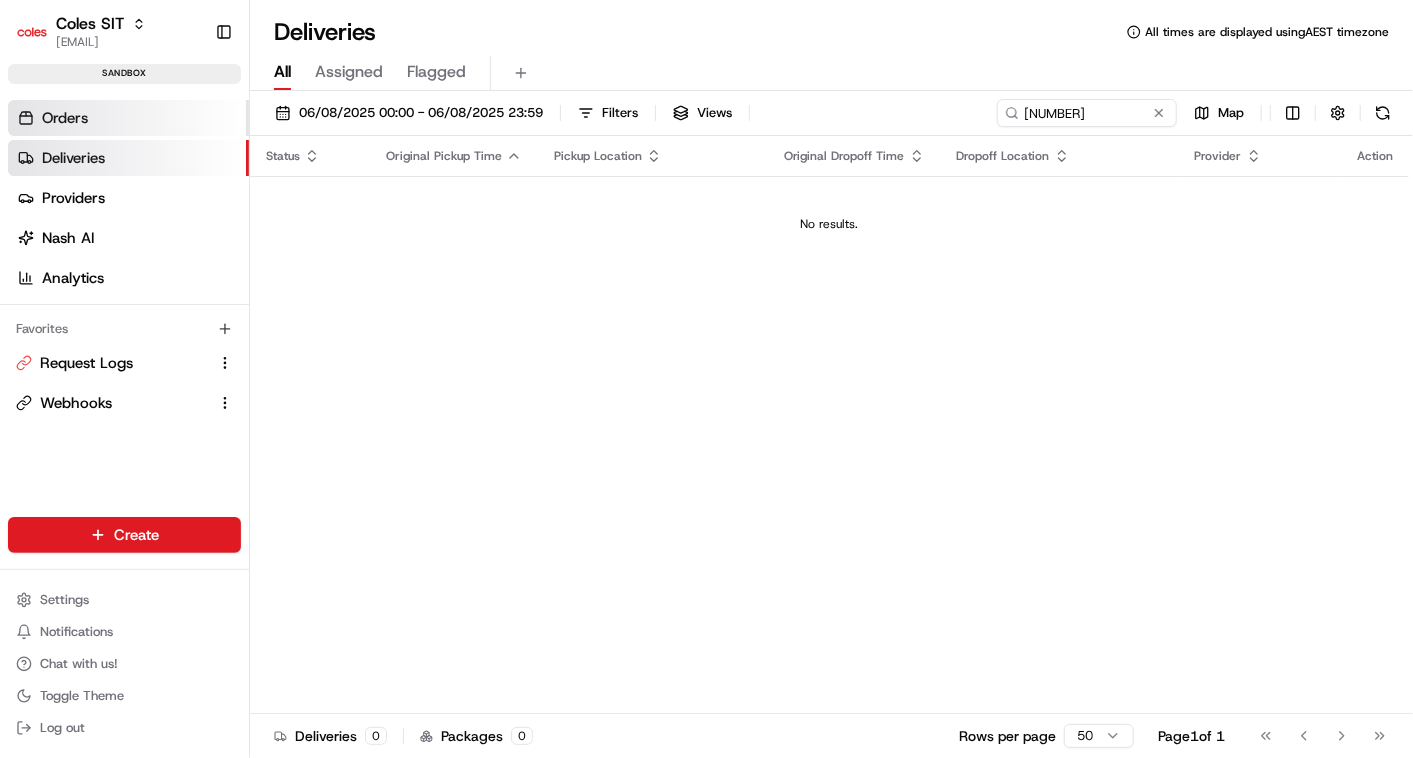 click on "Orders" at bounding box center [128, 118] 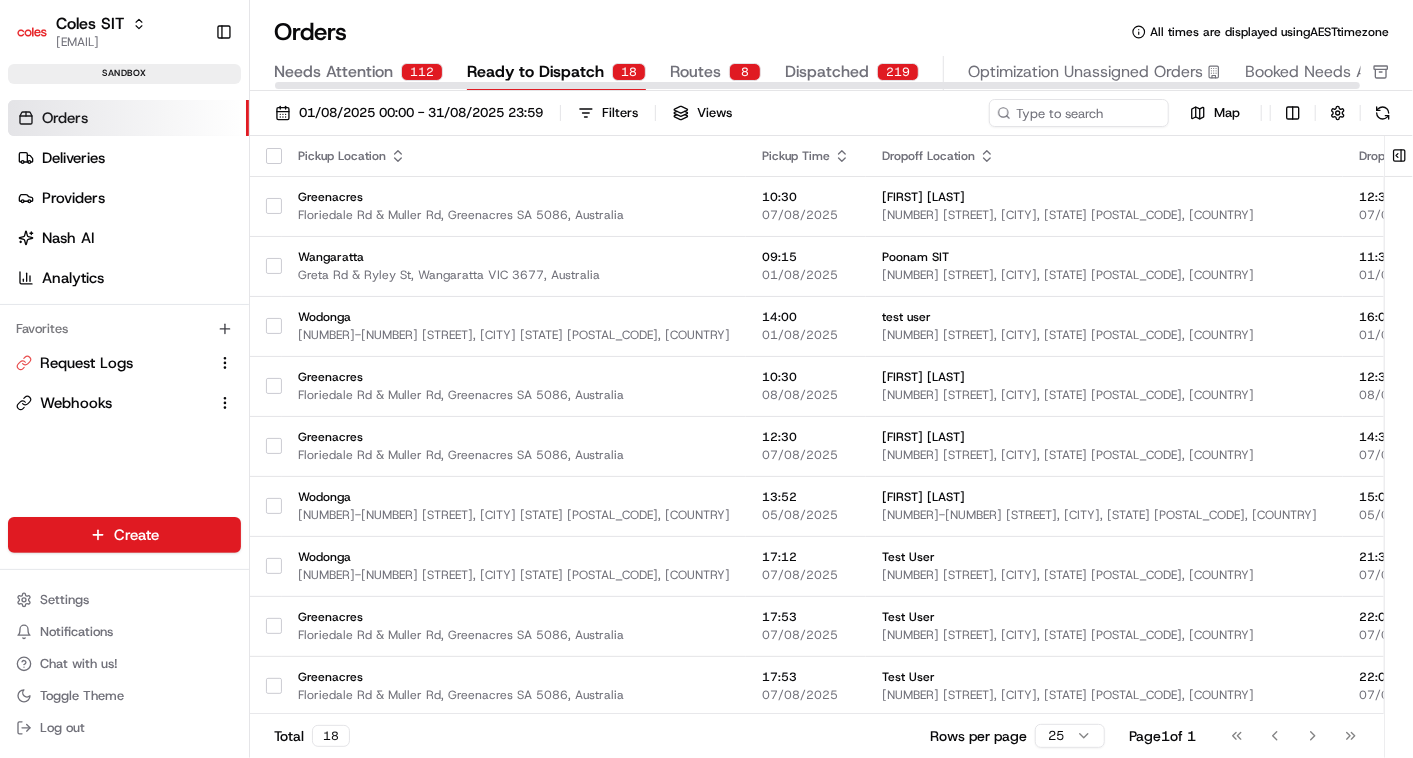 click on "Dispatched" at bounding box center [827, 72] 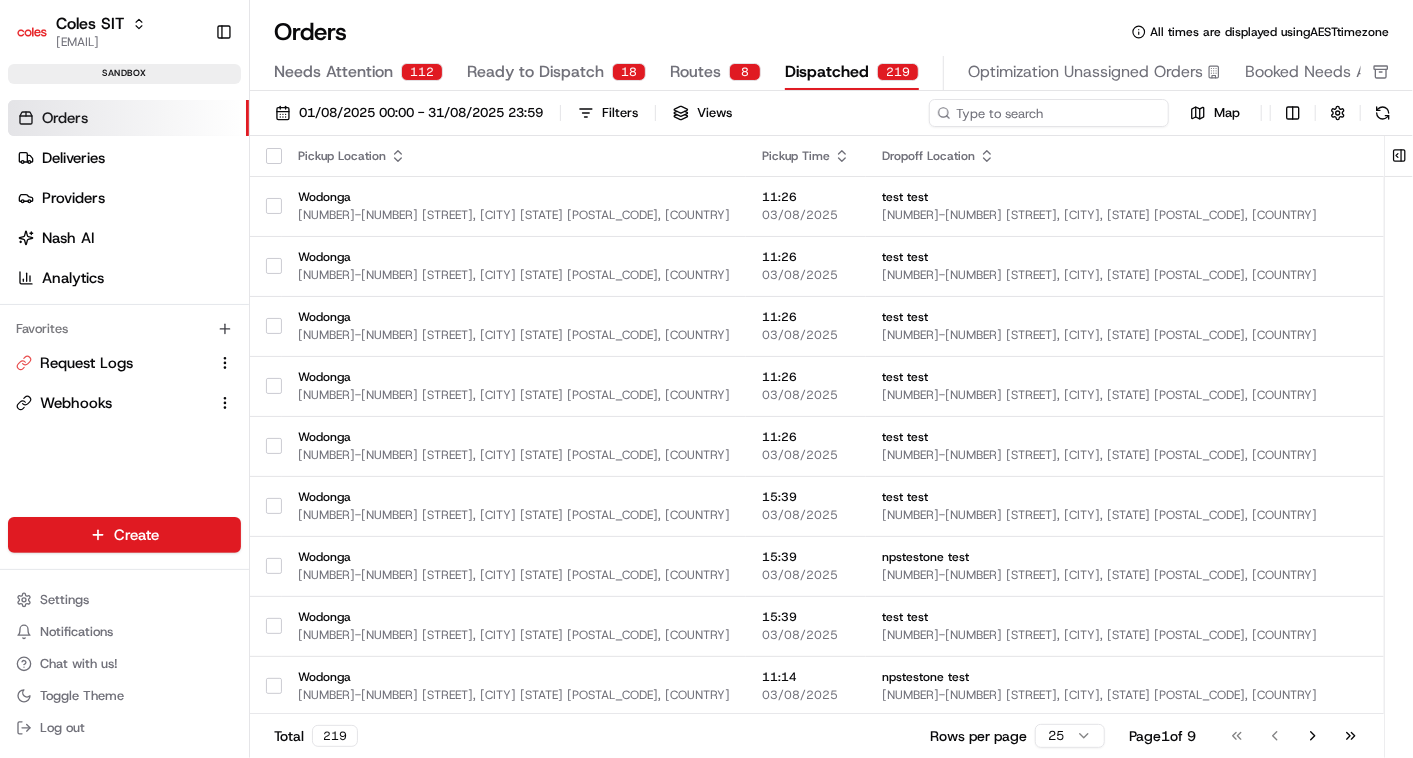 click at bounding box center [1049, 113] 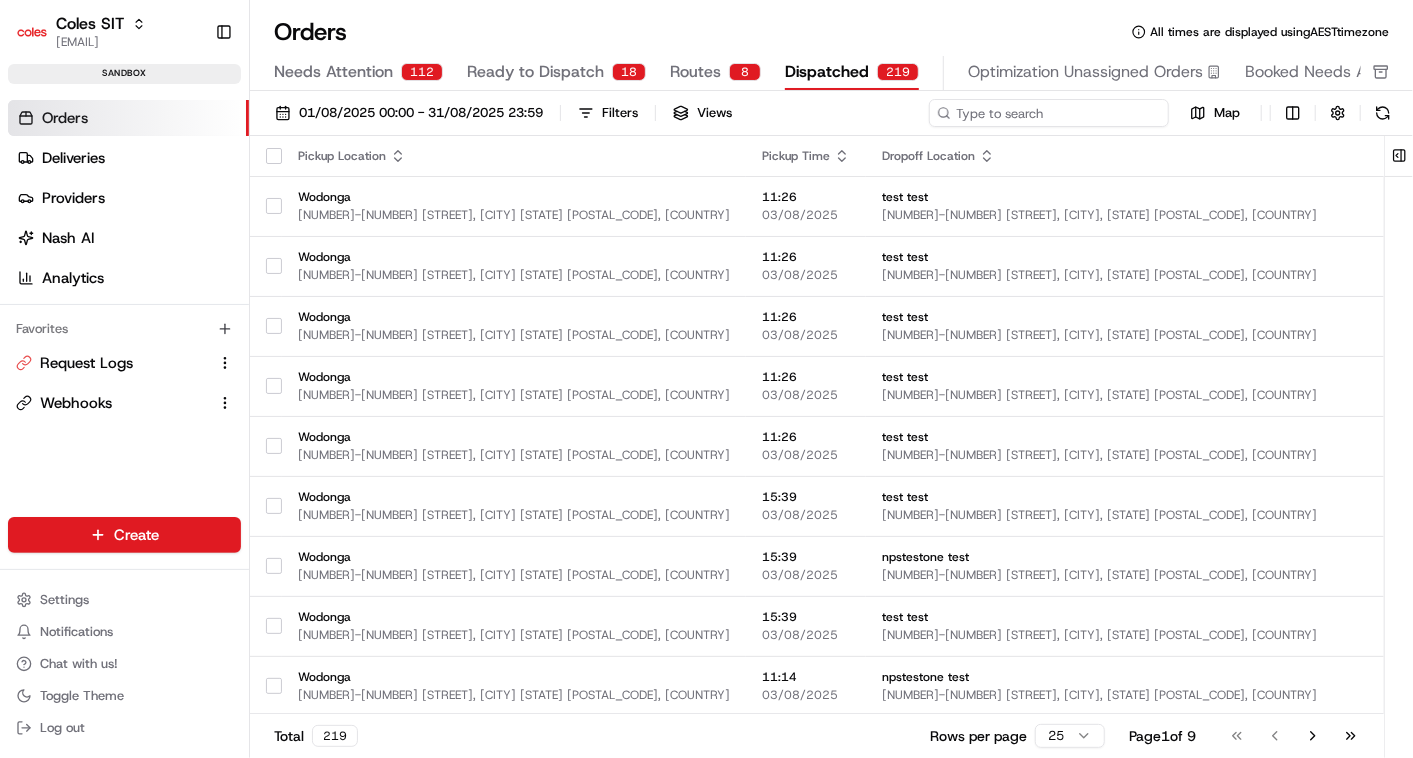 paste on "[NUMBER]" 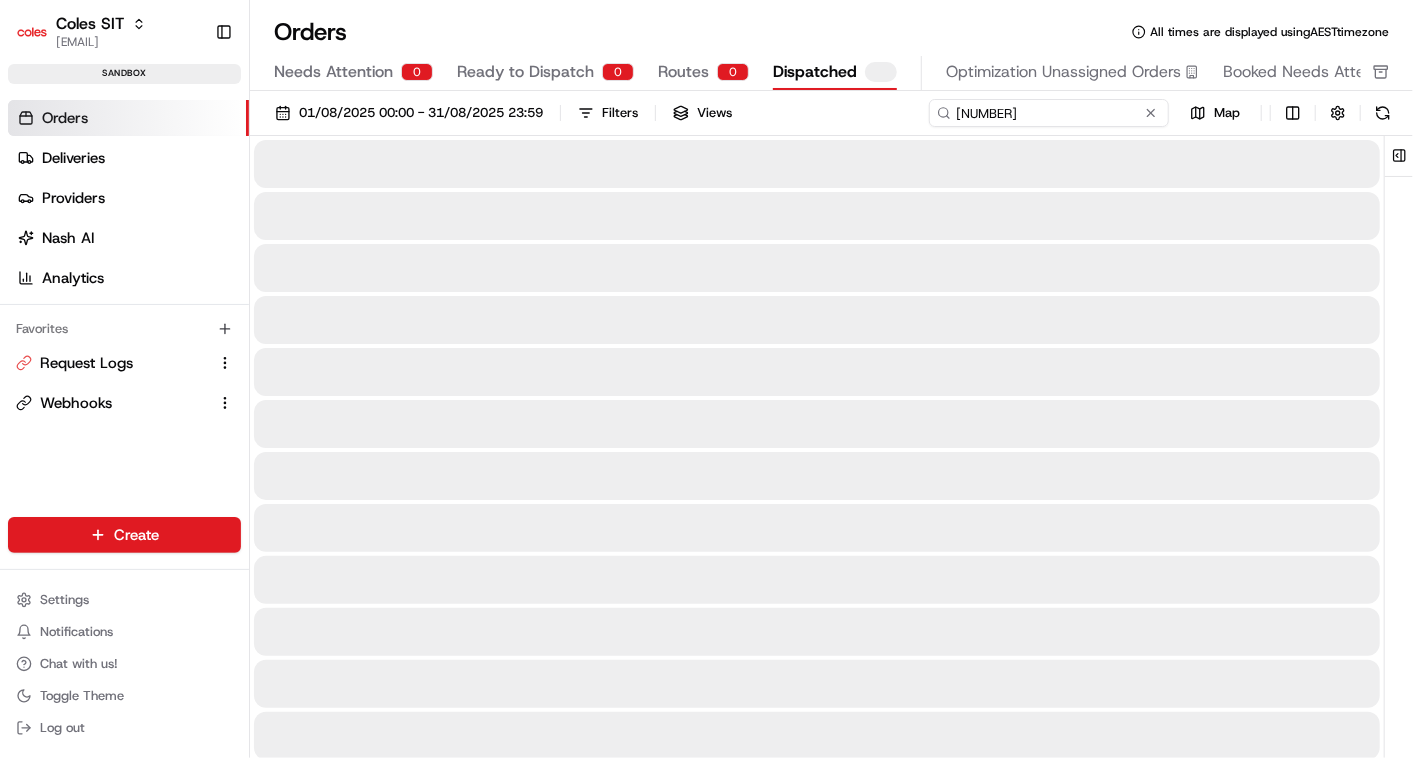 type on "[NUMBER]" 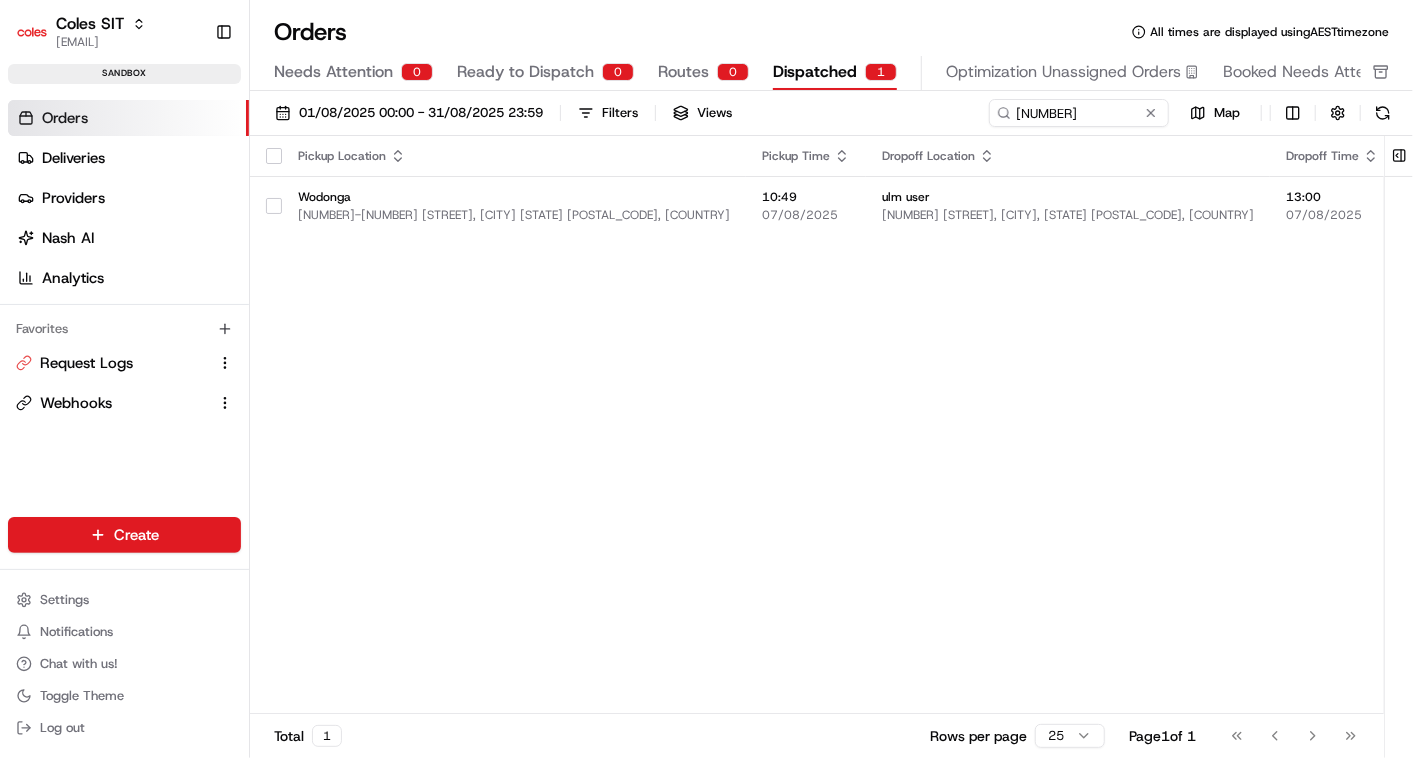 click on "Pickup Location Pickup Time Dropoff Location Dropoff Time Order Value Order Details Delivery Details Route Actions [CITY] [NUMBER]-[NUMBER] [STREET], [CITY] [STATE] [COUNTRY] [TIME] [DATE] [CITY] [NUMBER] [STREET], [CITY], [STATE] [POSTAL_CODE], [COUNTRY] [TIME] [DATE] [CURRENCY][PRICE] [NUMBER] items [WEIGHT] kg View Job View Route" at bounding box center (1117, 425) 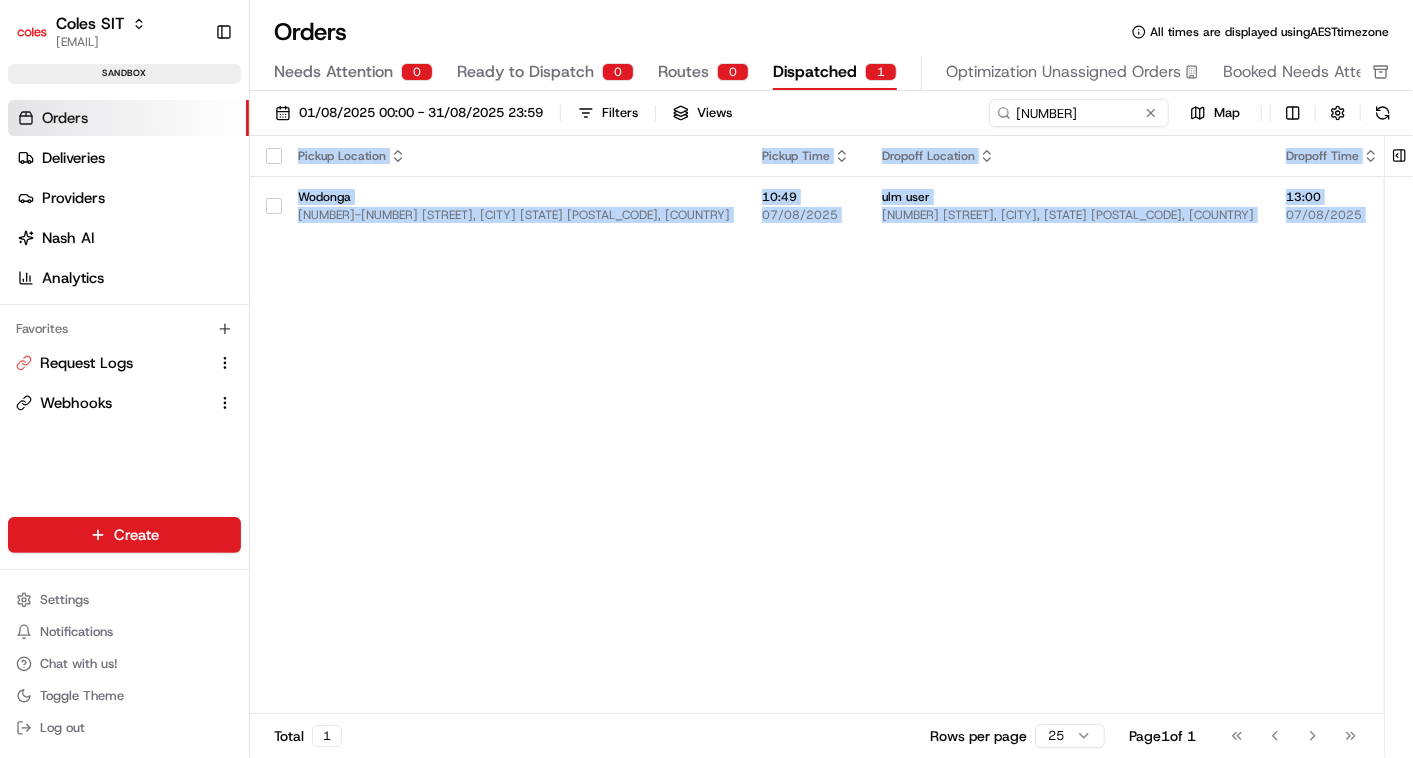 drag, startPoint x: 1194, startPoint y: 476, endPoint x: 1037, endPoint y: 494, distance: 158.02847 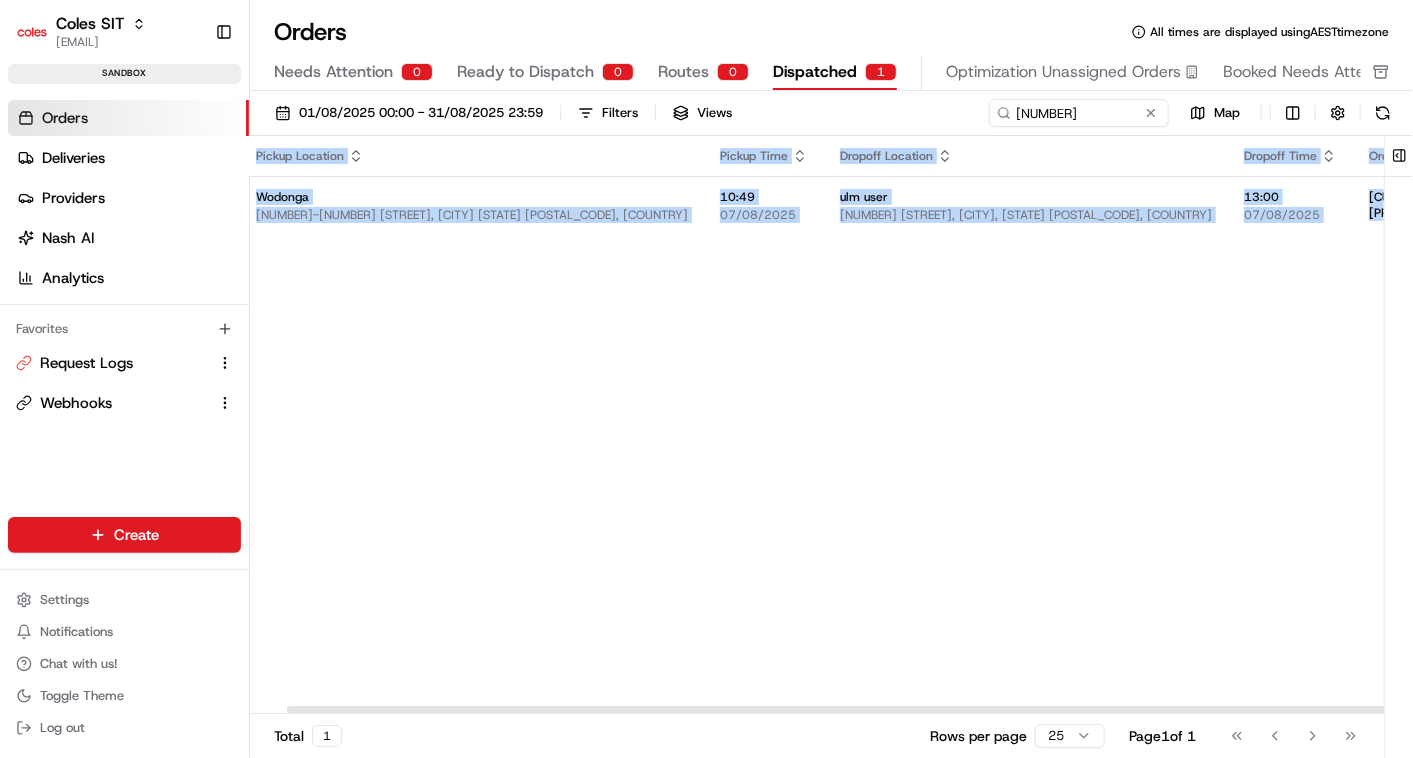 scroll, scrollTop: 0, scrollLeft: 44, axis: horizontal 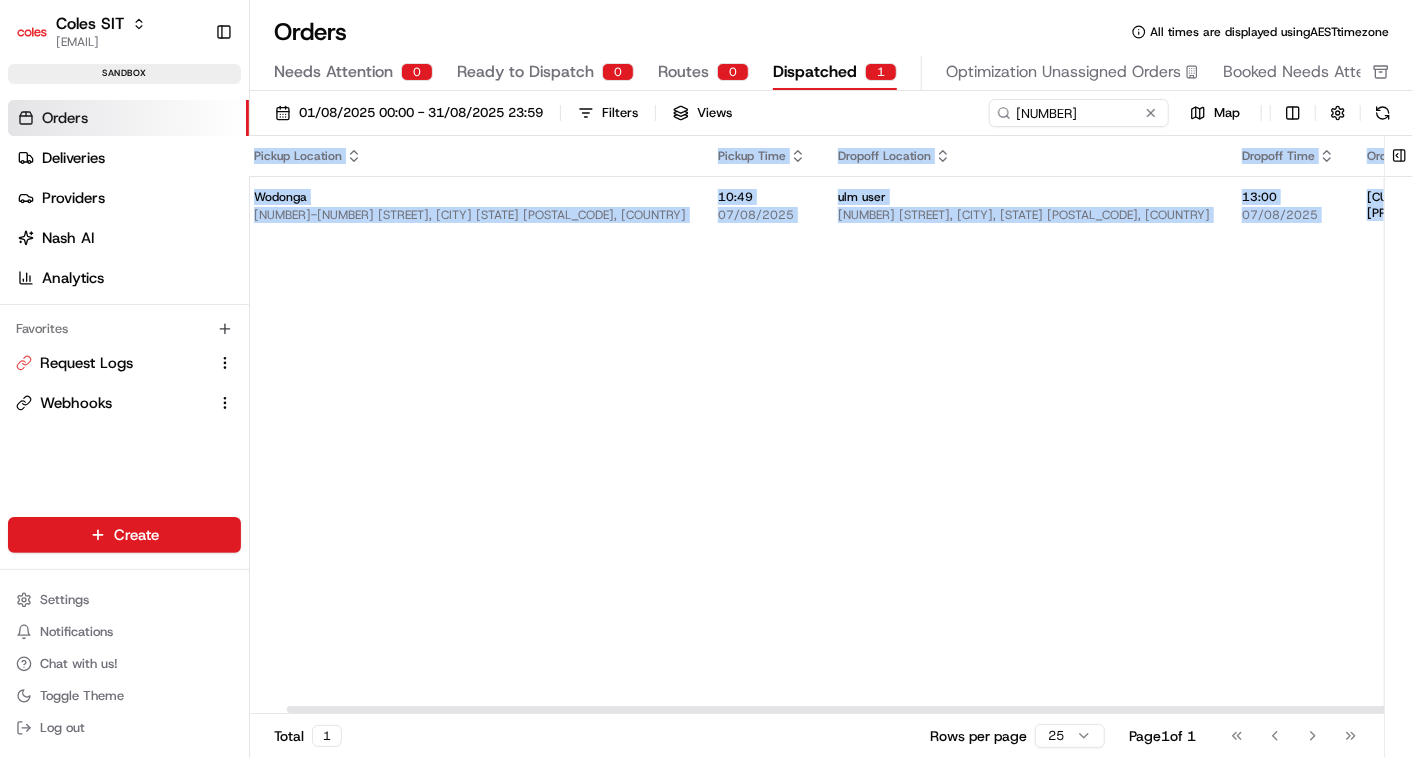 click on "Pickup Location Pickup Time Dropoff Location Dropoff Time Order Value Order Details Delivery Details Route Actions [CITY] [NUMBER]-[NUMBER] [STREET], [CITY] [STATE] [COUNTRY] [TIME] [DATE] [CITY] [NUMBER] [STREET], [CITY], [STATE] [POSTAL_CODE], [COUNTRY] [TIME] [DATE] [CURRENCY][PRICE] [NUMBER] items [WEIGHT] kg View Job View Route" at bounding box center [1073, 425] 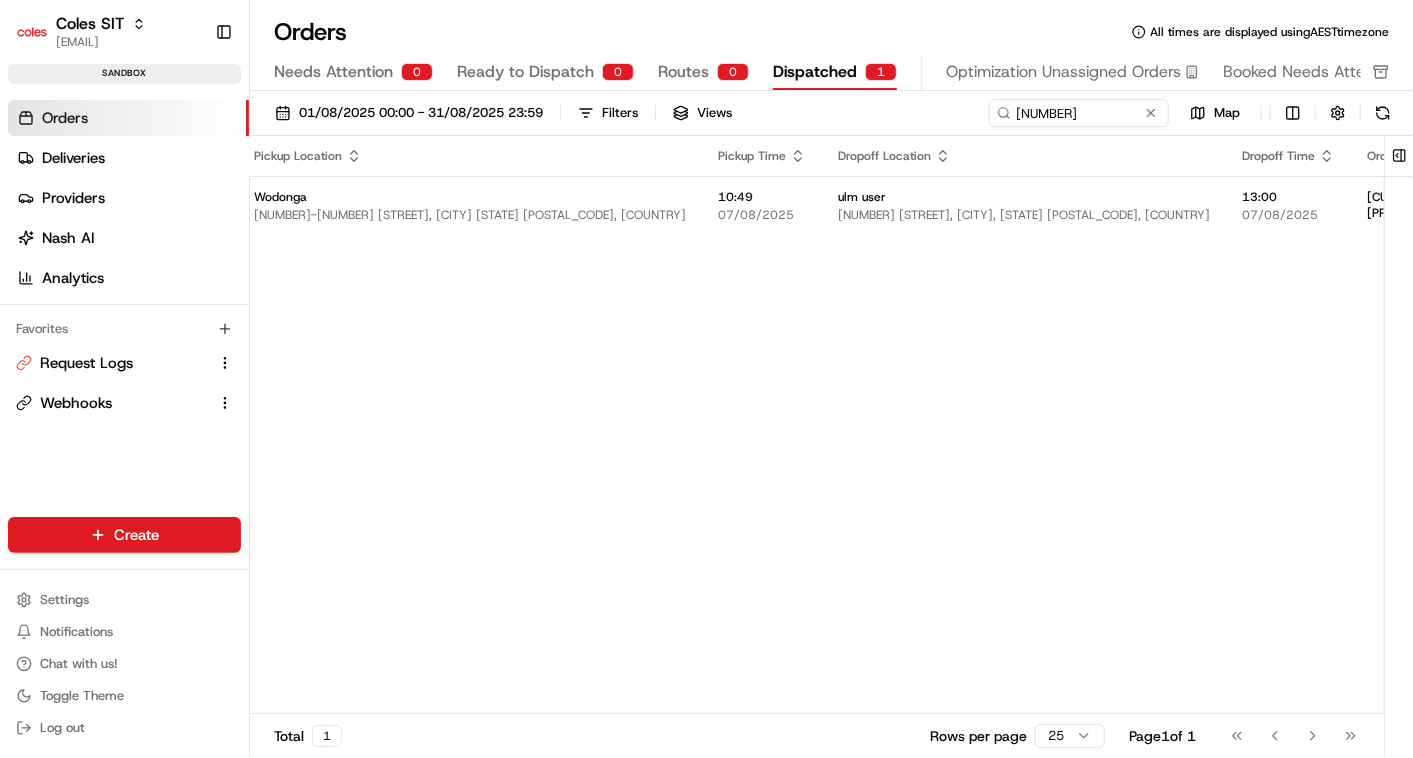 click on "Pickup Location Pickup Time Dropoff Location Dropoff Time Order Value Order Details Delivery Details Route Actions [CITY] [NUMBER]-[NUMBER] [STREET], [CITY] [STATE] [COUNTRY] [TIME] [DATE] [CITY] [NUMBER] [STREET], [CITY], [STATE] [POSTAL_CODE], [COUNTRY] [TIME] [DATE] [CURRENCY][PRICE] [NUMBER] items [WEIGHT] kg View Job View Route" at bounding box center (1073, 425) 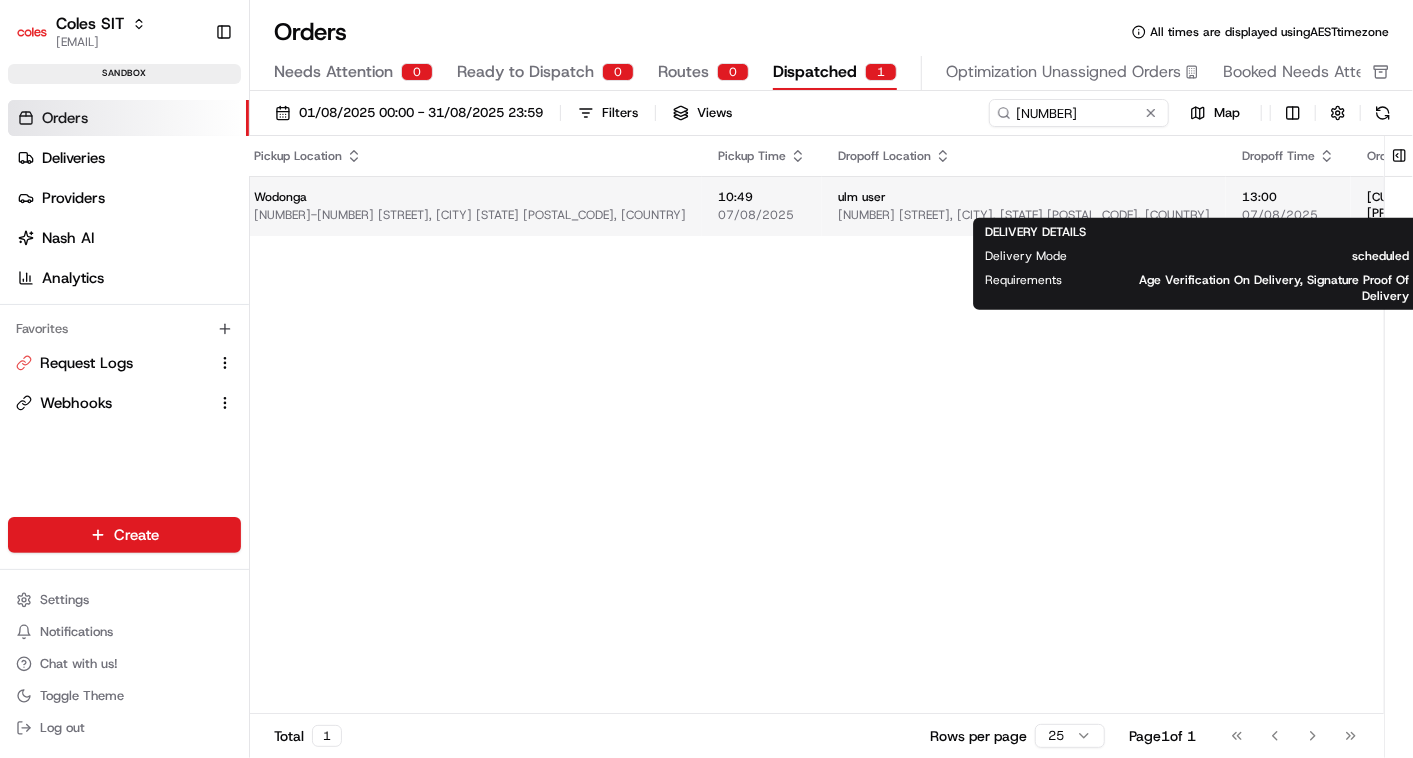 click on "View Job" at bounding box center (1665, 206) 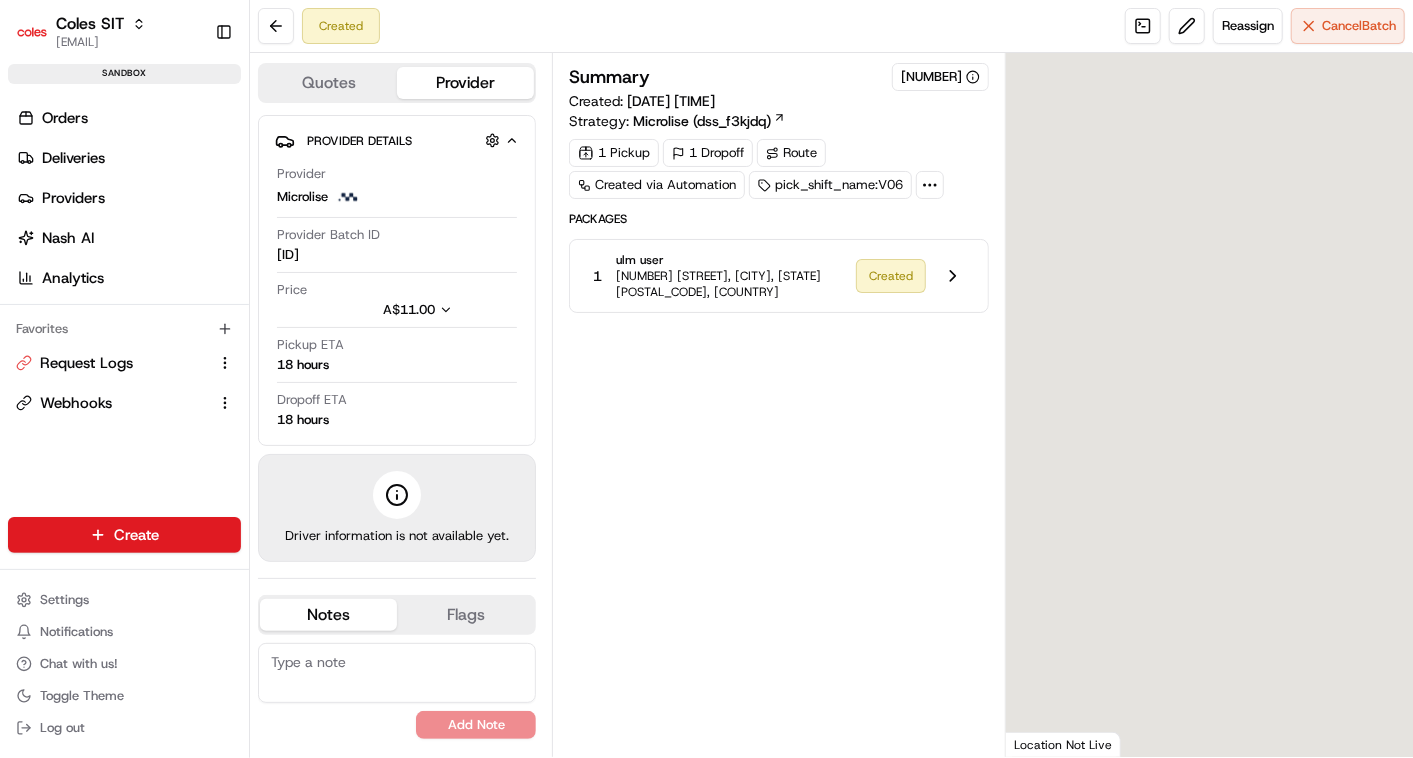 scroll, scrollTop: 0, scrollLeft: 0, axis: both 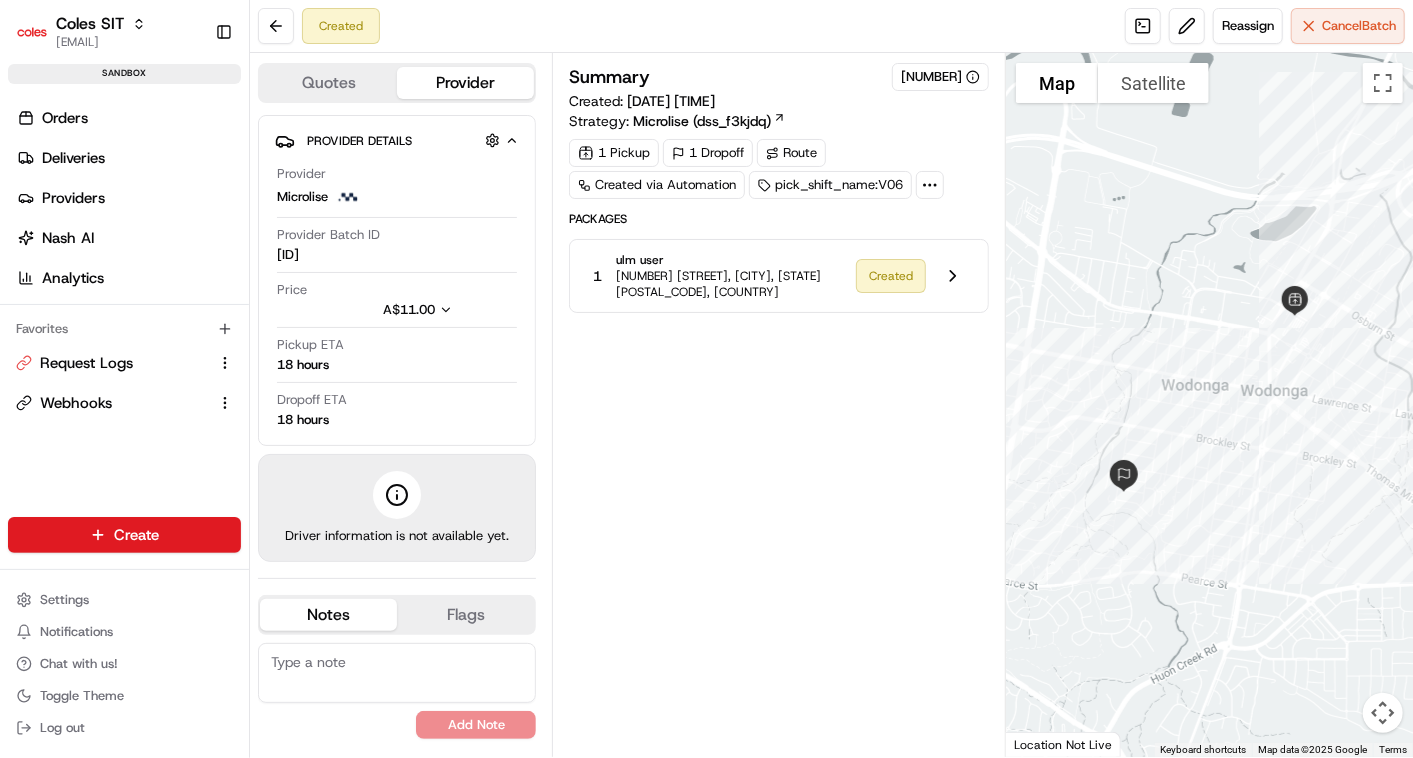 click on "Quotes Provider" at bounding box center (397, 83) 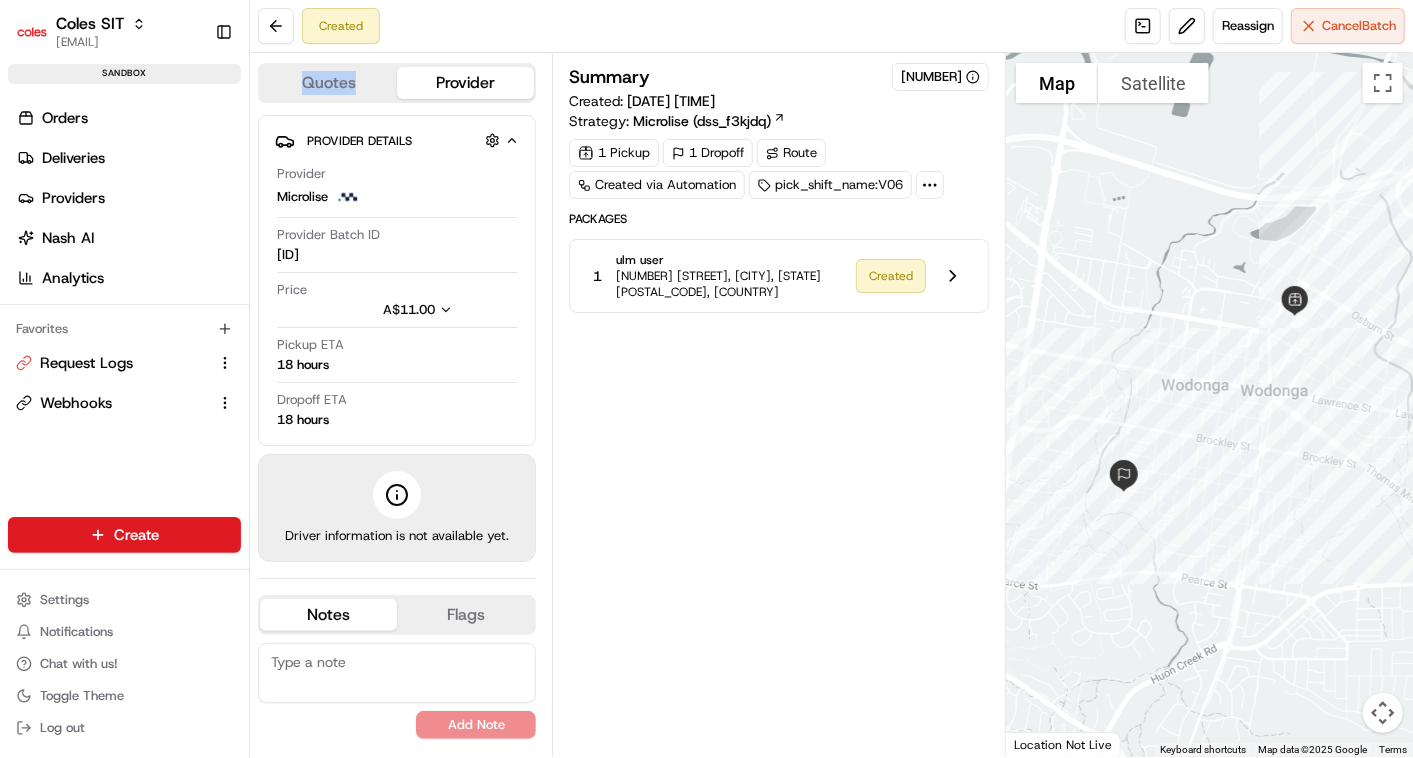 click at bounding box center [276, 26] 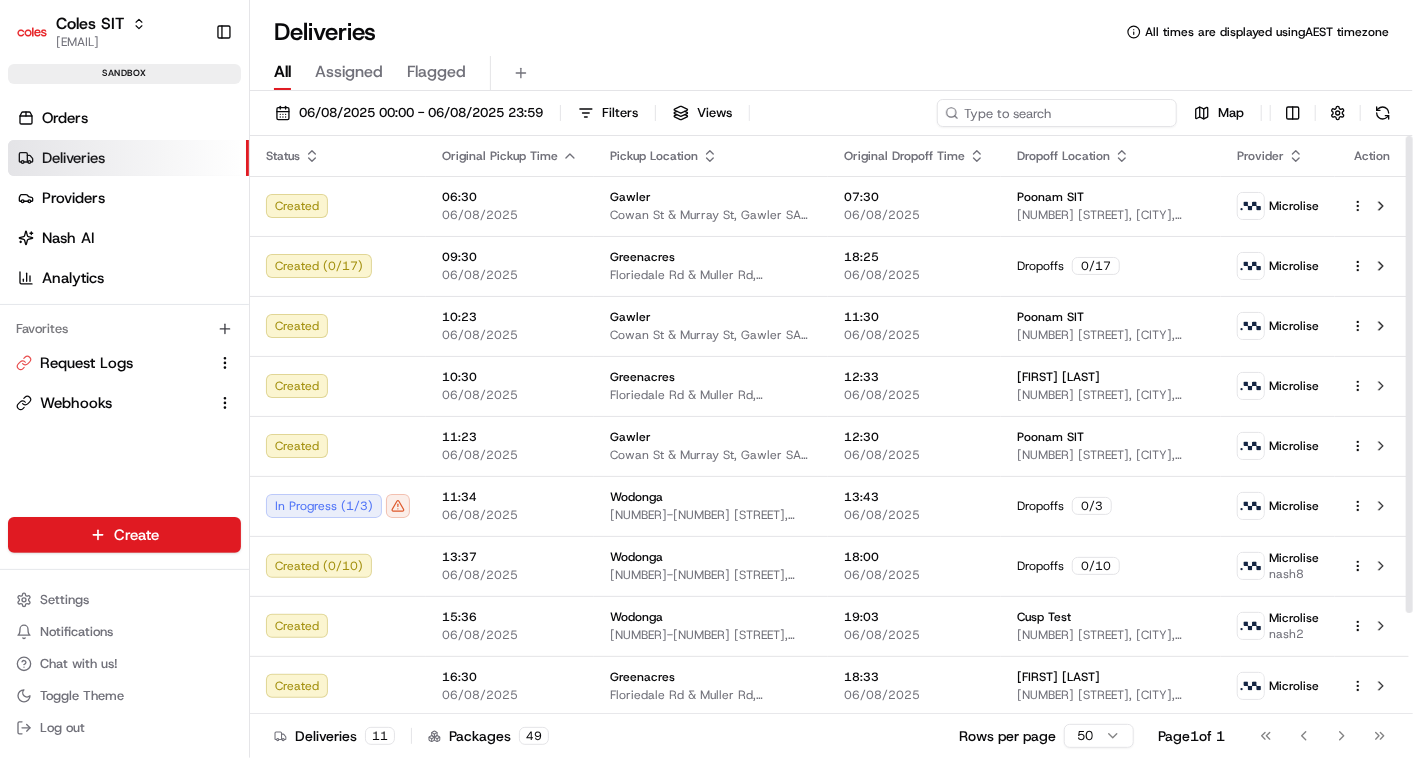 click at bounding box center [1057, 113] 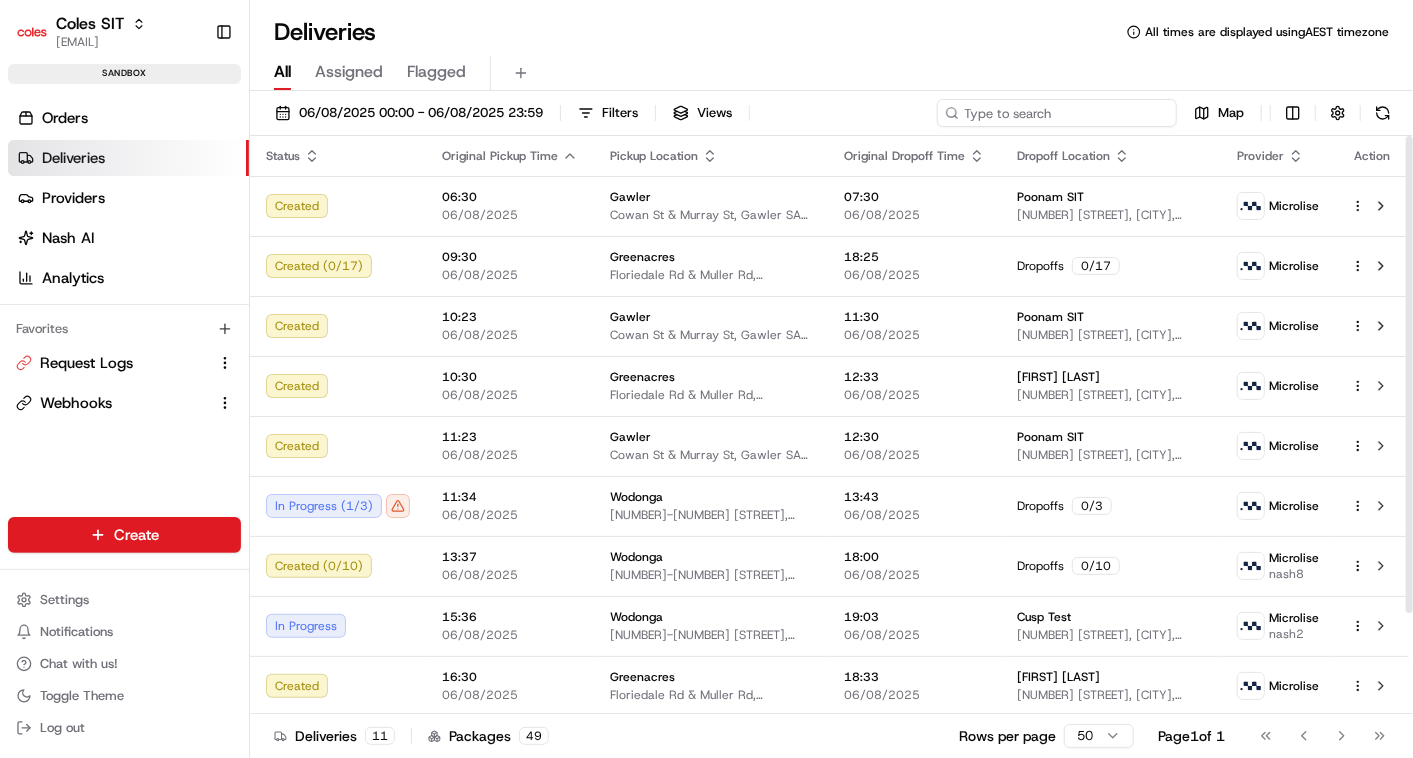 paste on "216367066" 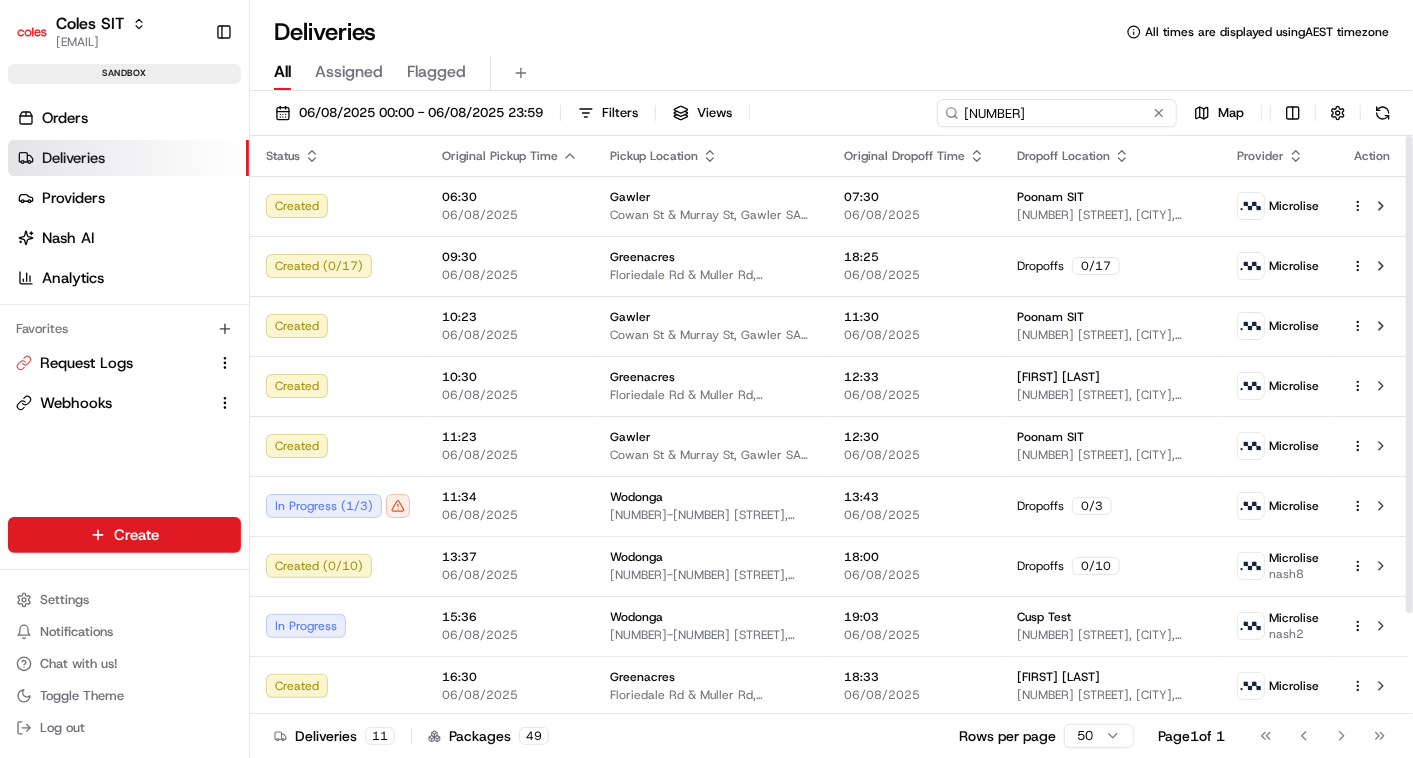 type on "216367066" 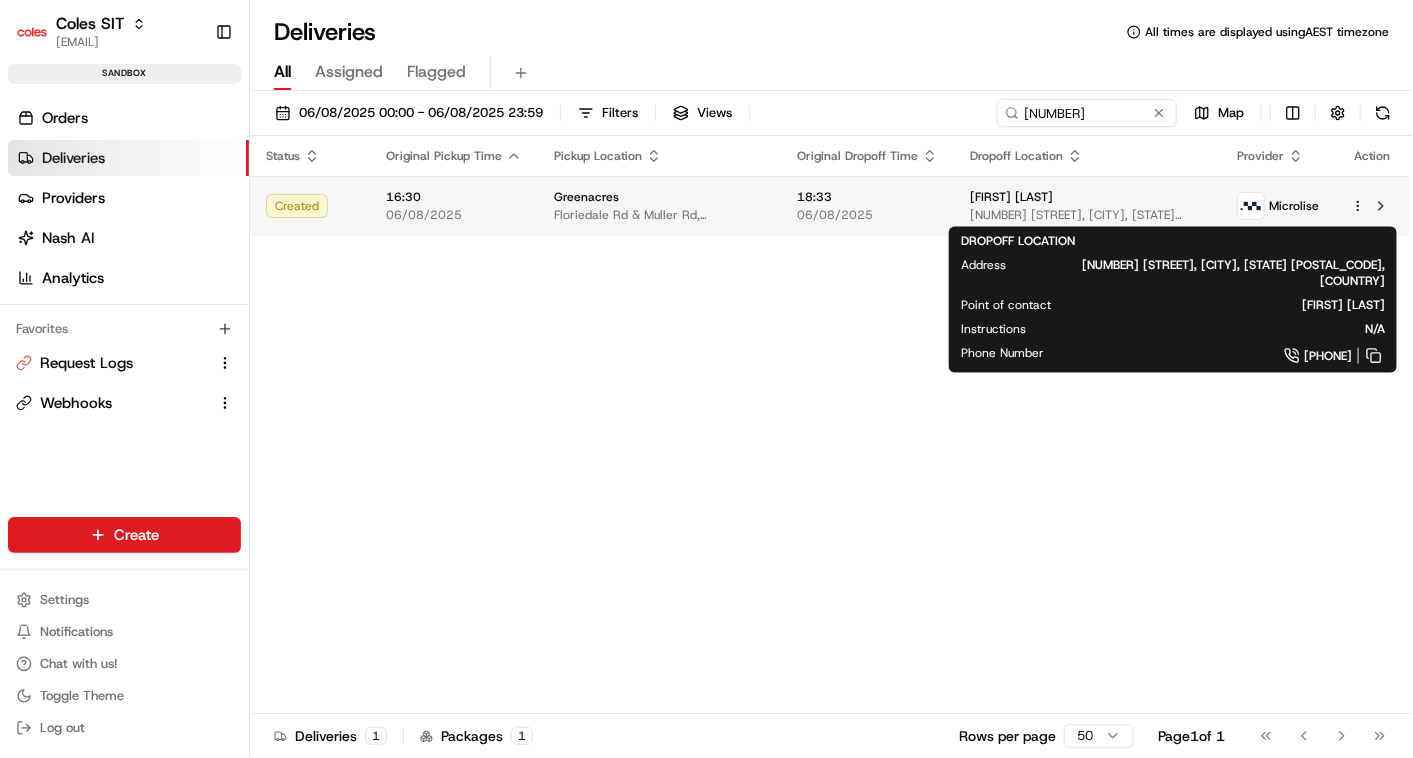 click on "[NUMBER] [STREET], [CITY], [STATE] [POSTAL_CODE], [COUNTRY]" at bounding box center (1087, 215) 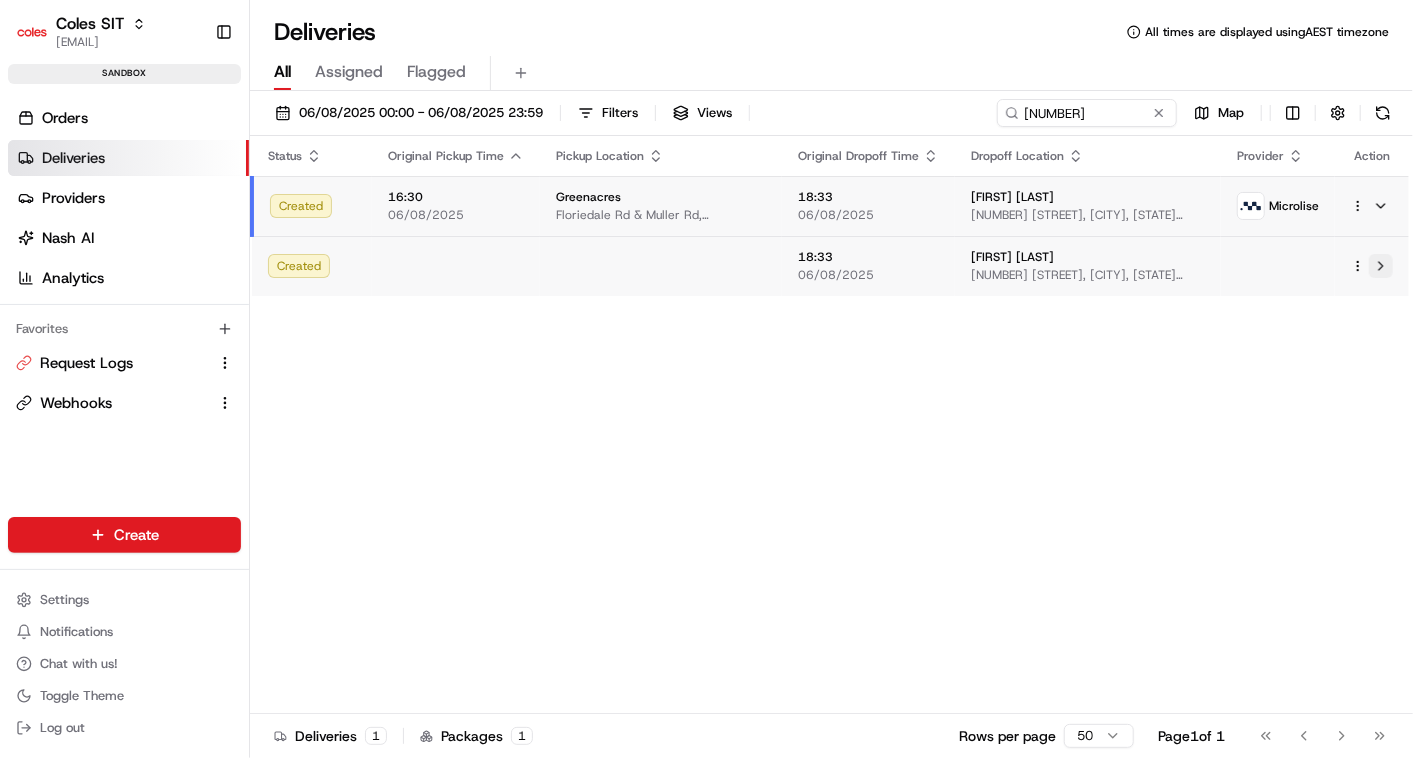 click at bounding box center (1381, 266) 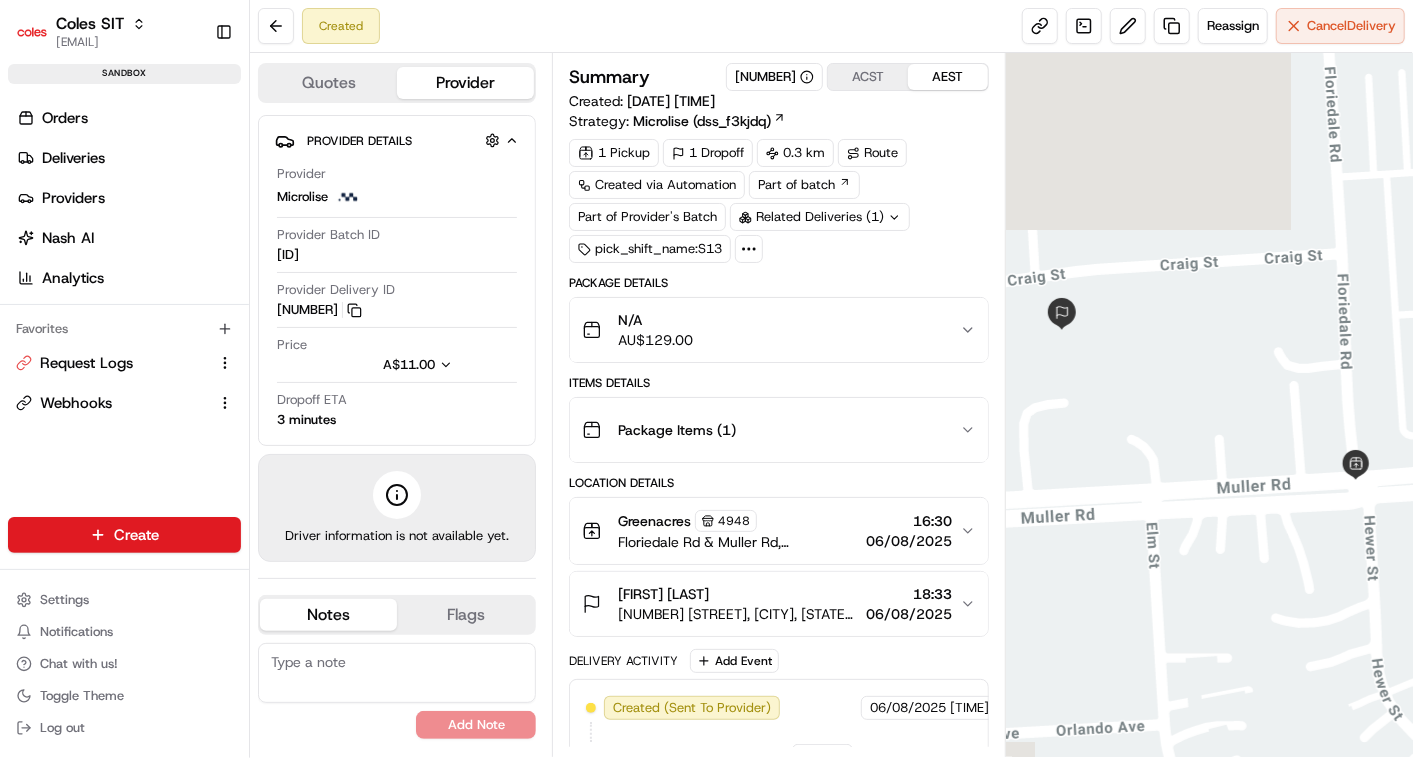 scroll, scrollTop: 0, scrollLeft: 0, axis: both 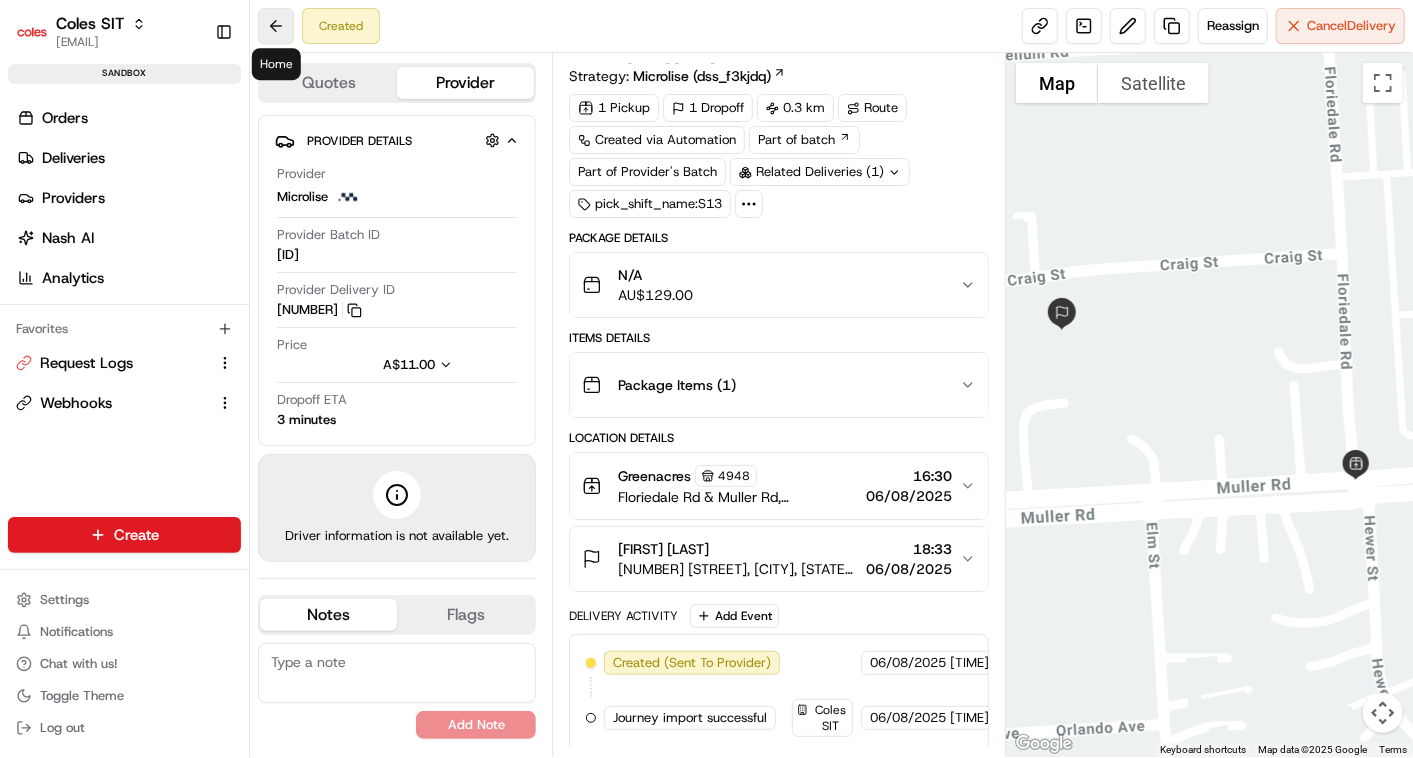 click at bounding box center [276, 26] 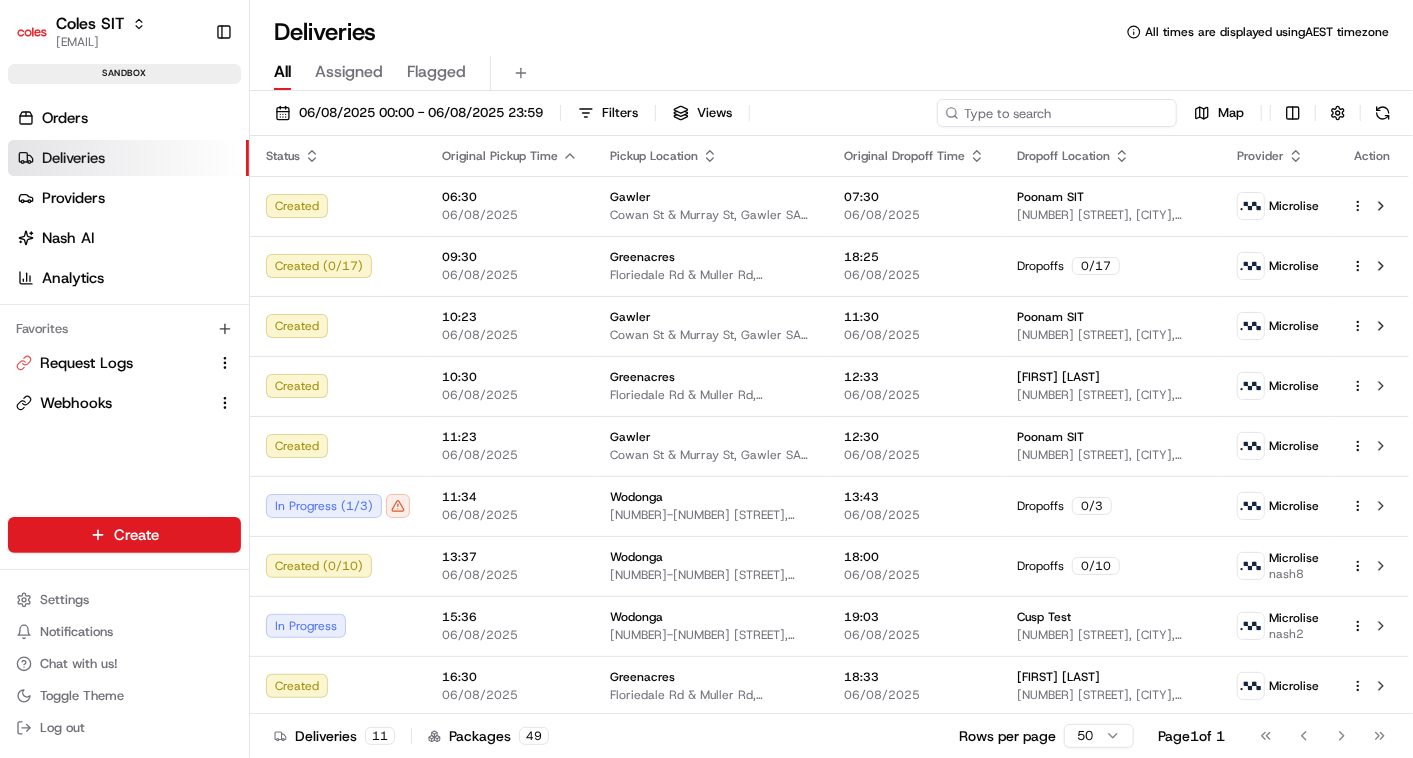 click at bounding box center (1057, 113) 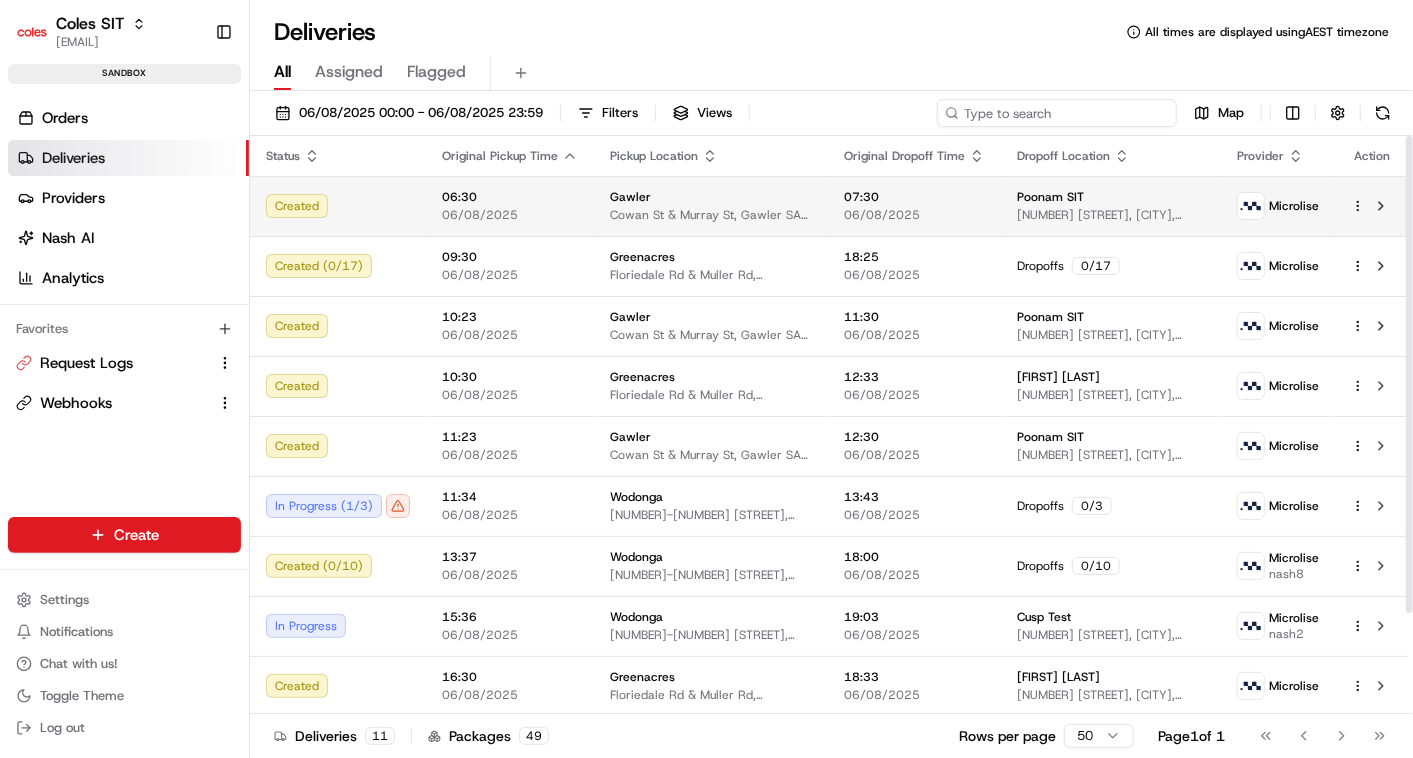 paste on "216367066" 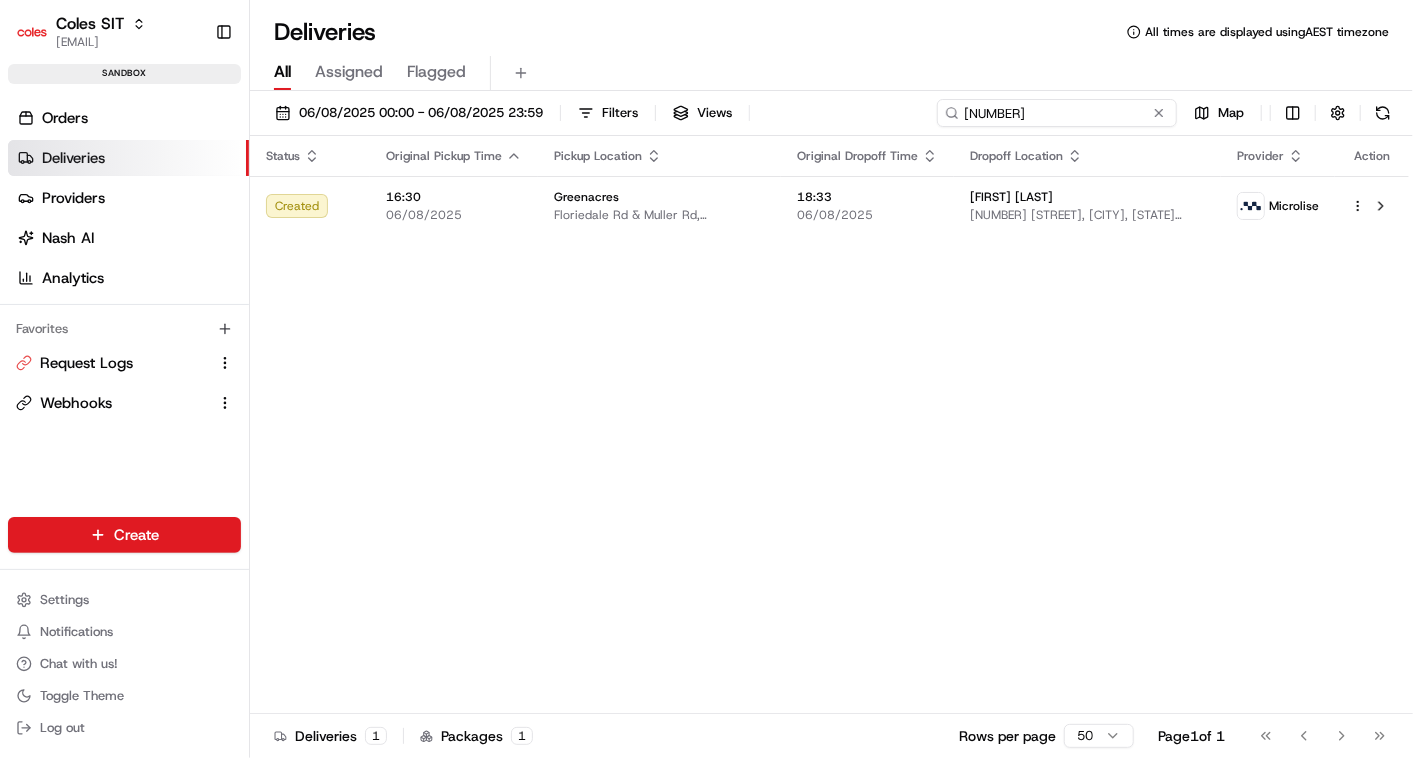 type on "216367066" 